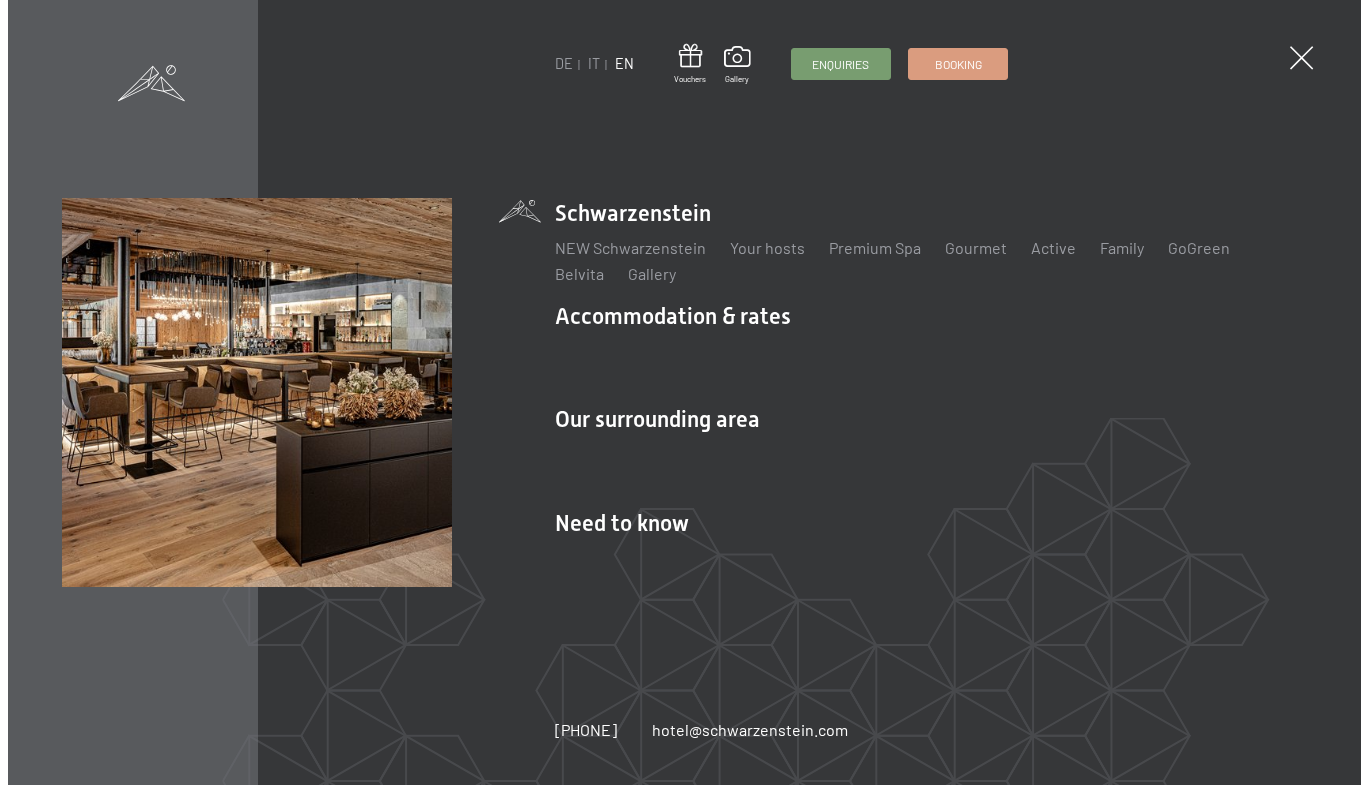 scroll, scrollTop: 0, scrollLeft: 0, axis: both 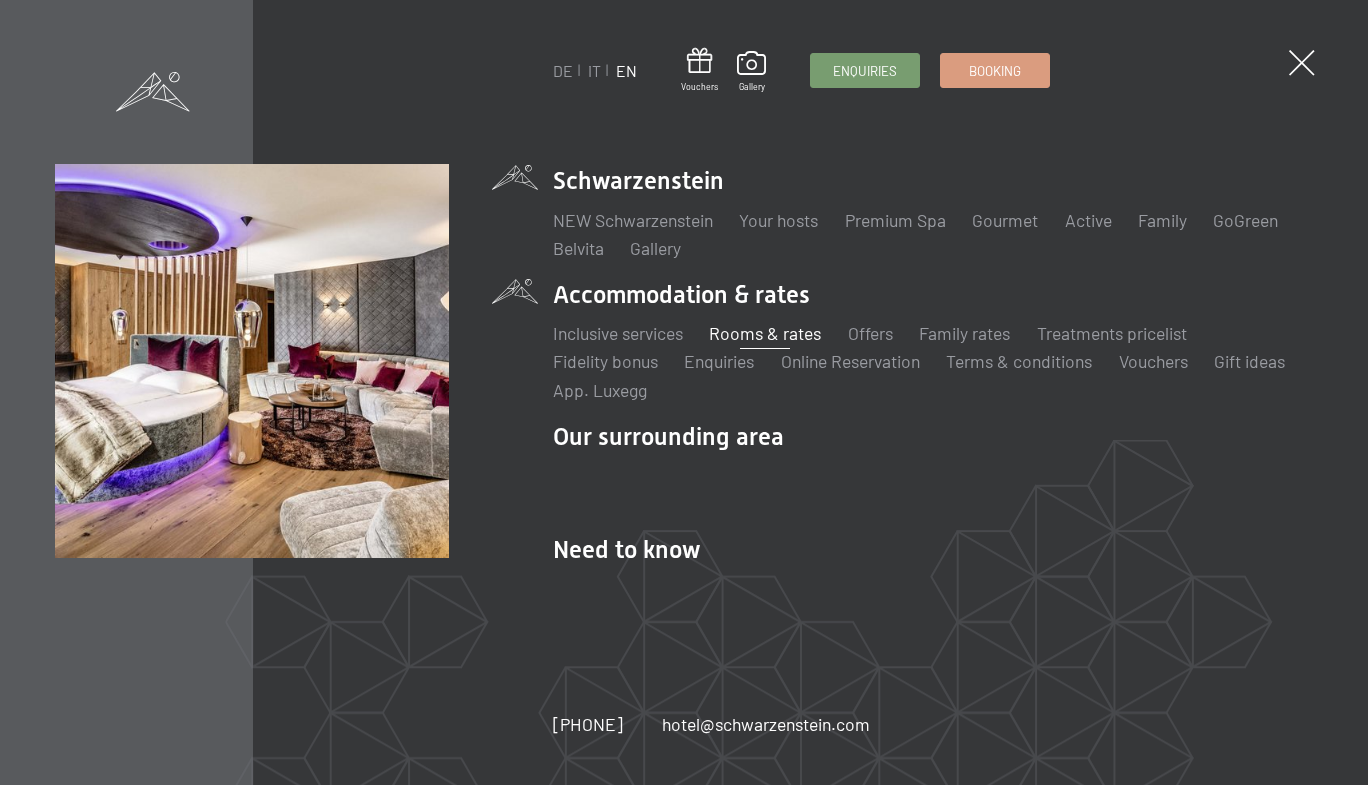 click on "Rooms & rates" at bounding box center (765, 333) 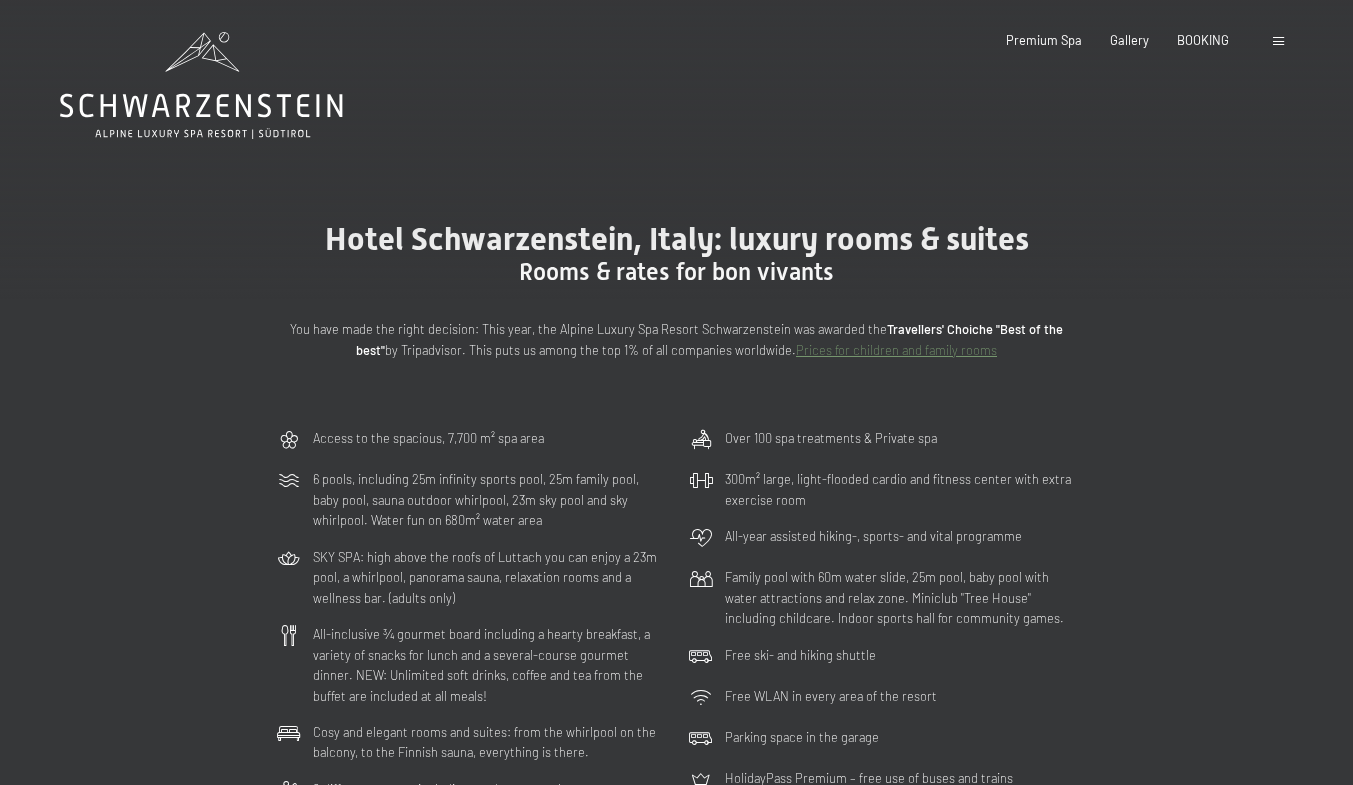 scroll, scrollTop: 0, scrollLeft: 0, axis: both 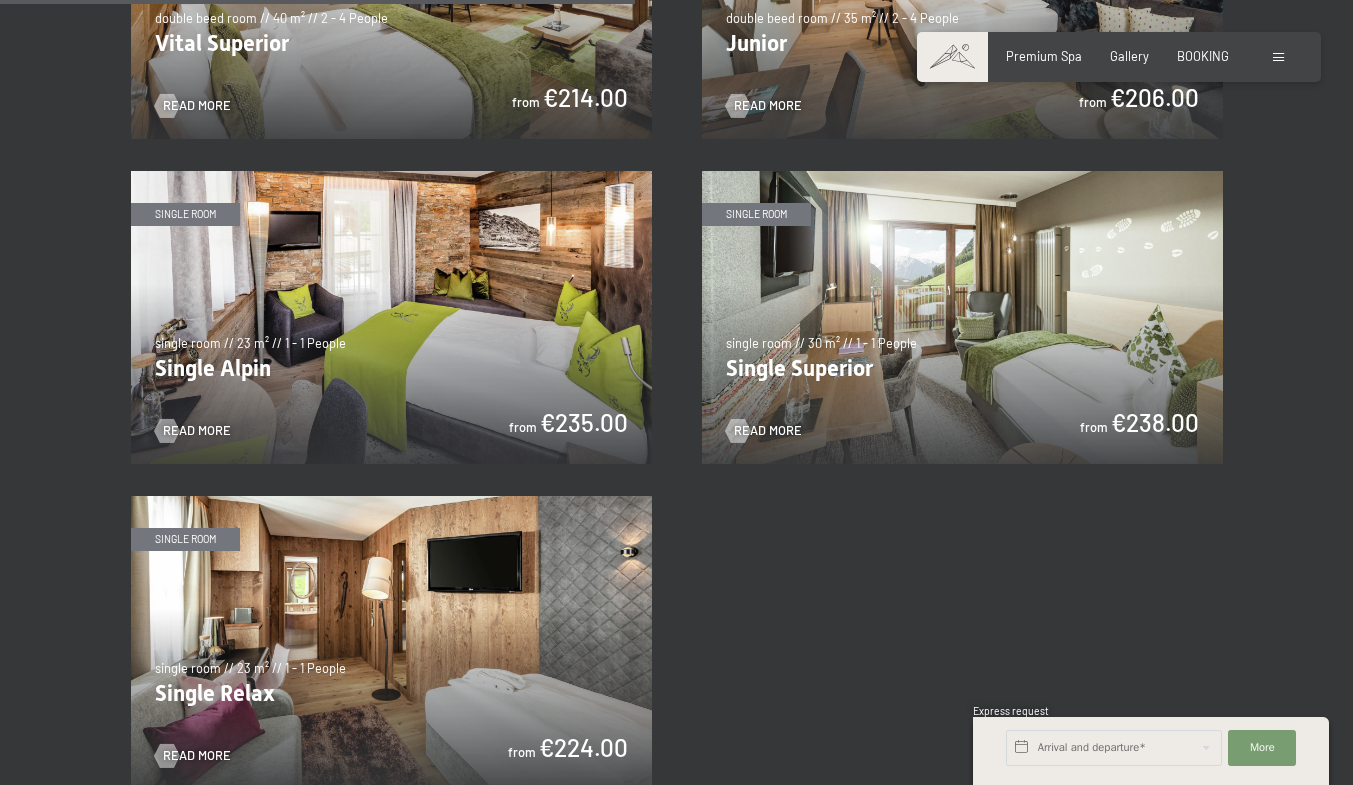 click at bounding box center (-130, -8) 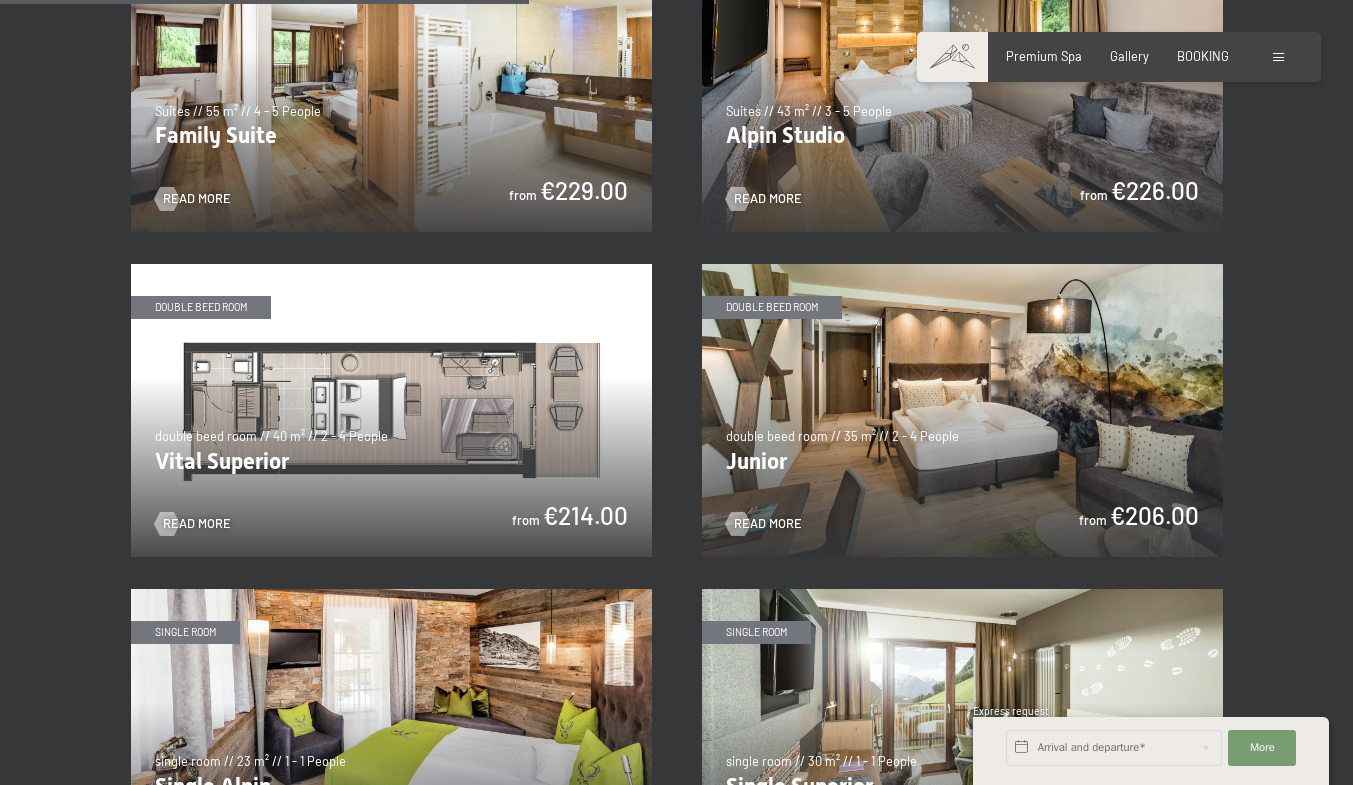 scroll, scrollTop: 2084, scrollLeft: 0, axis: vertical 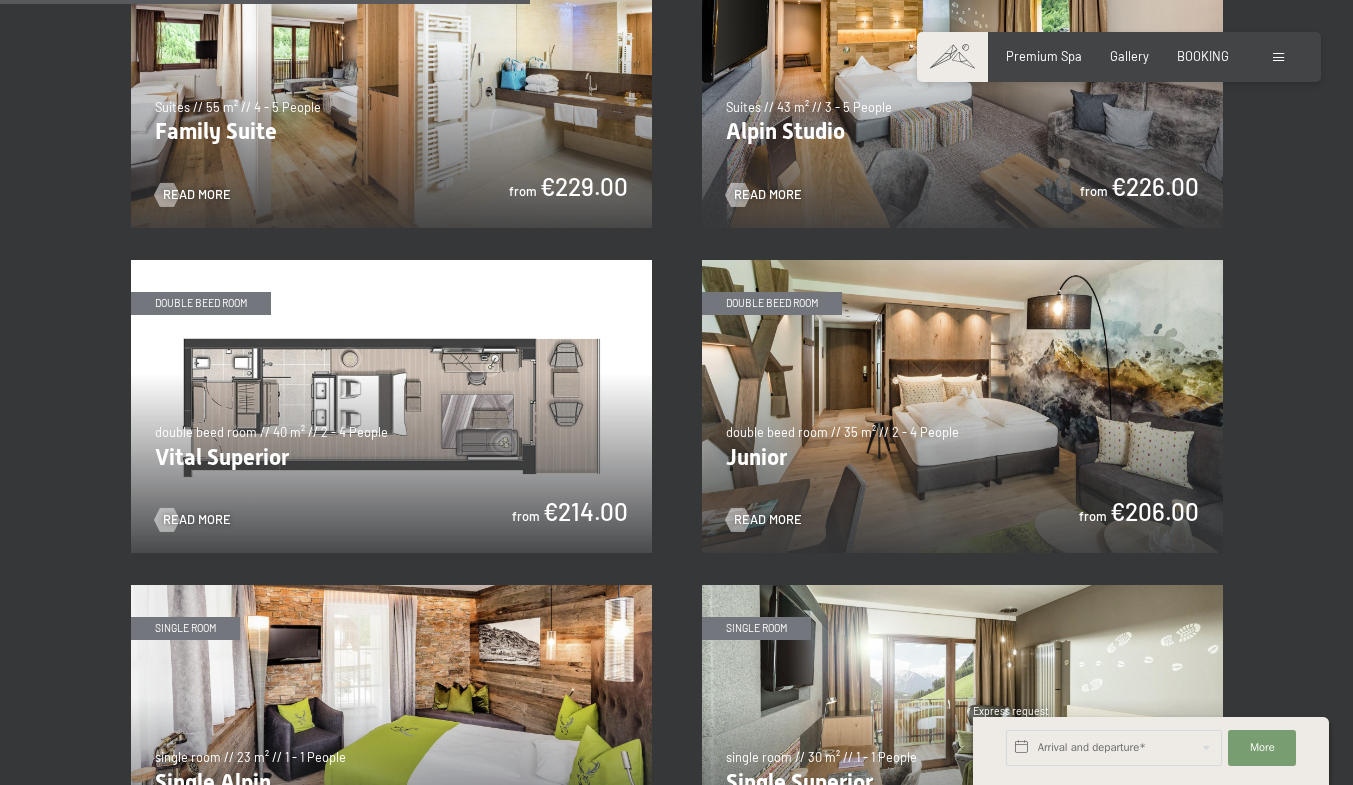 click at bounding box center [962, 81] 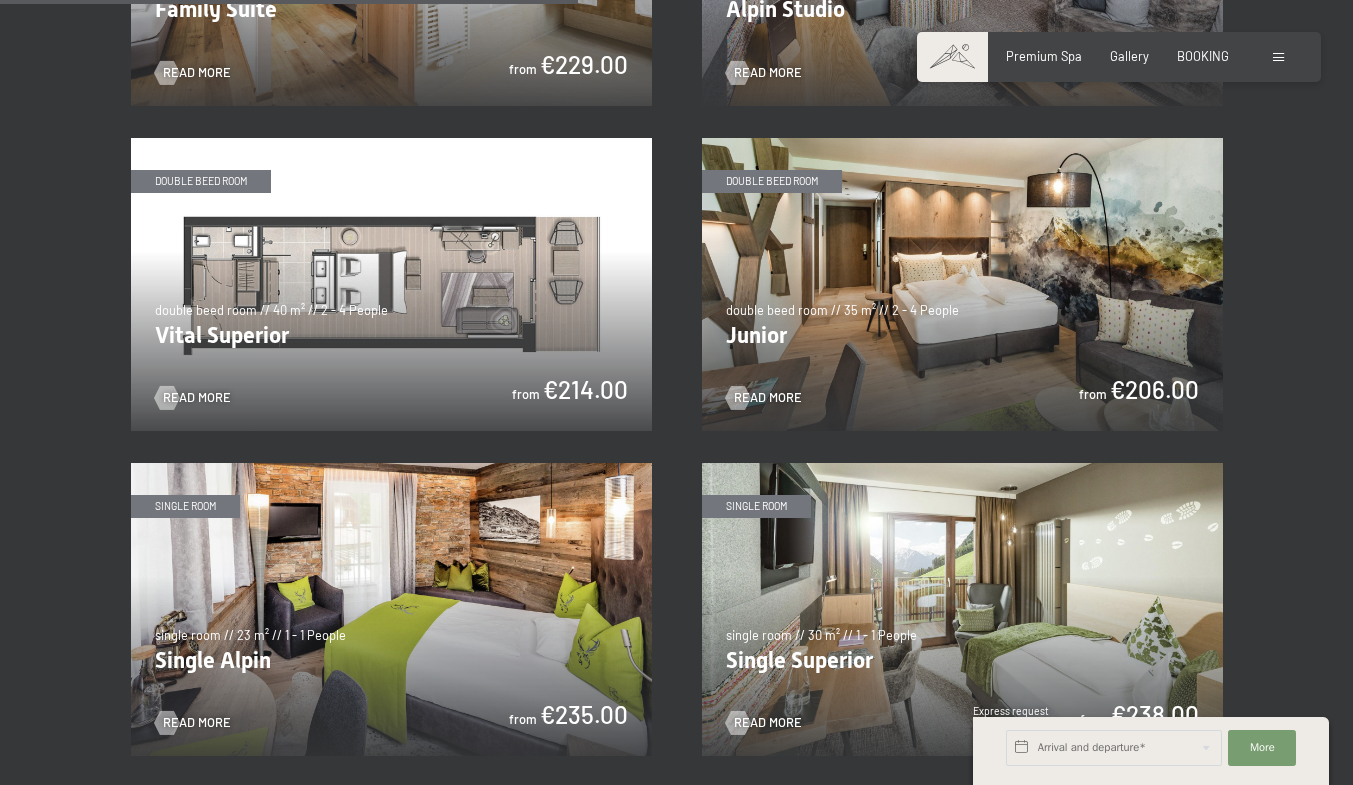 scroll, scrollTop: 2306, scrollLeft: 0, axis: vertical 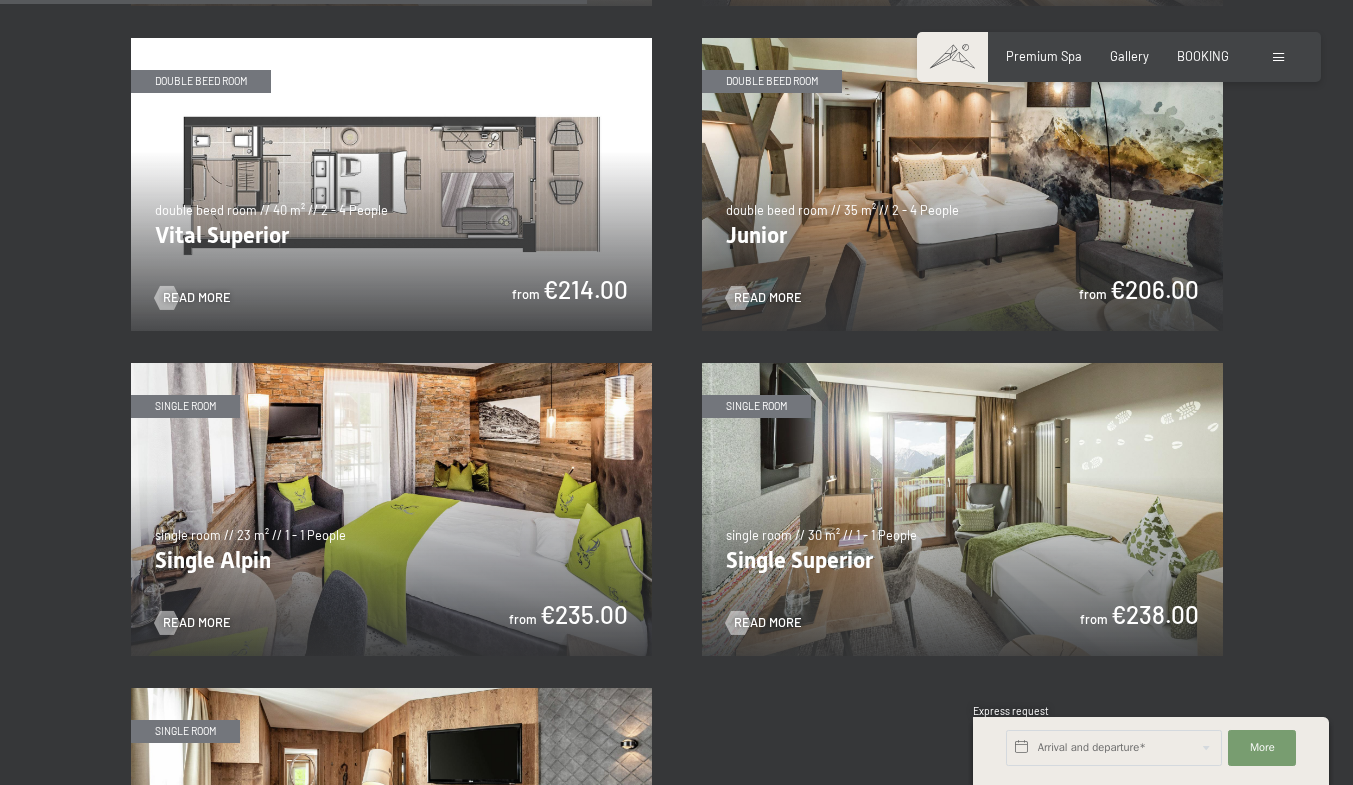 click at bounding box center (441, 184) 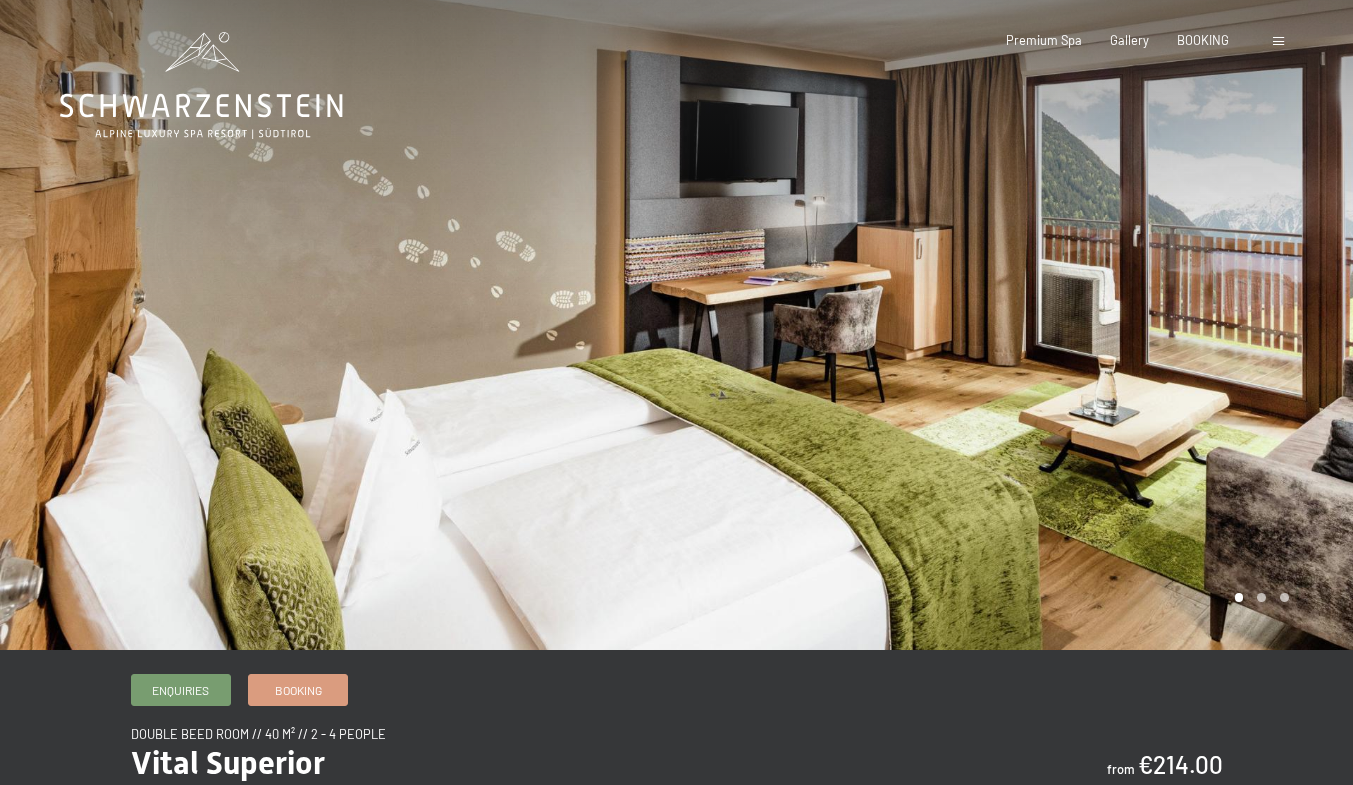 scroll, scrollTop: 0, scrollLeft: 0, axis: both 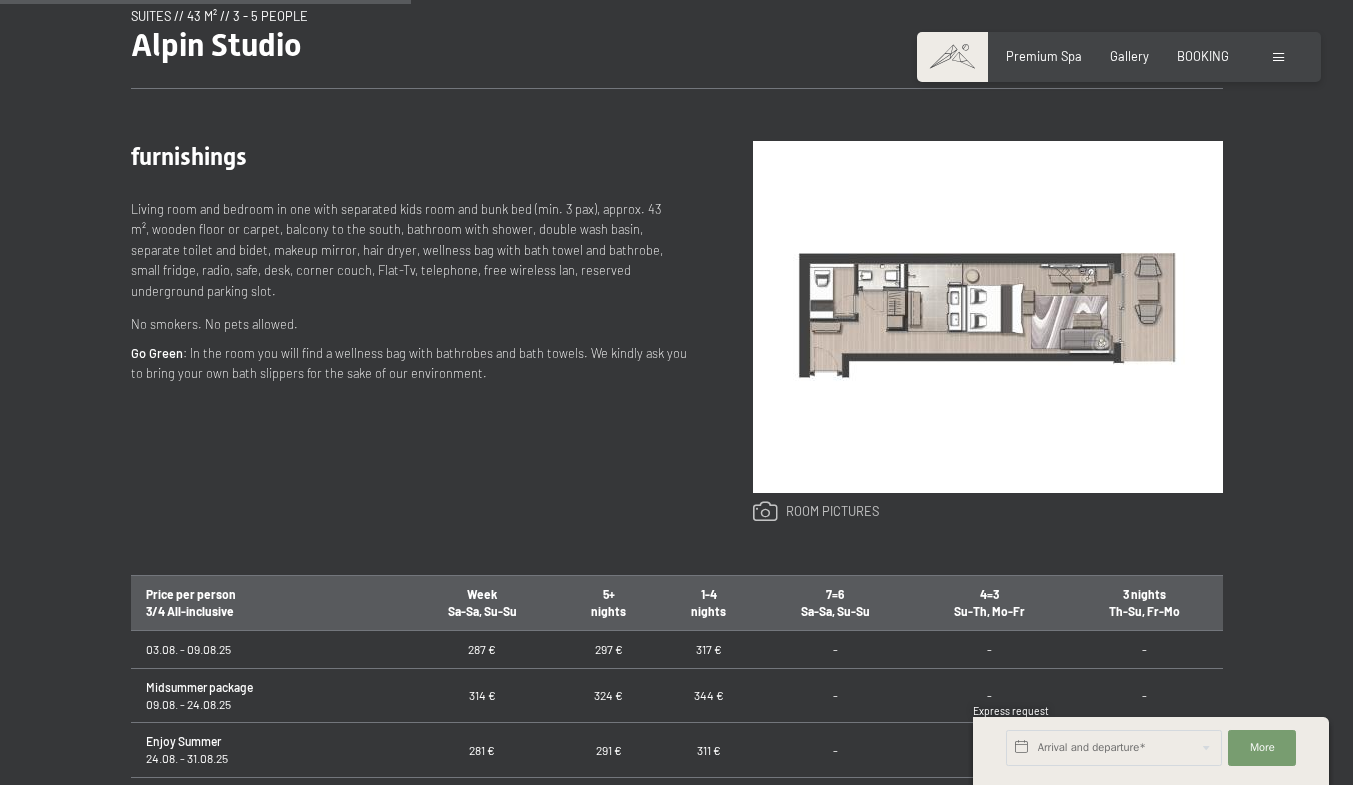 click at bounding box center [816, 512] 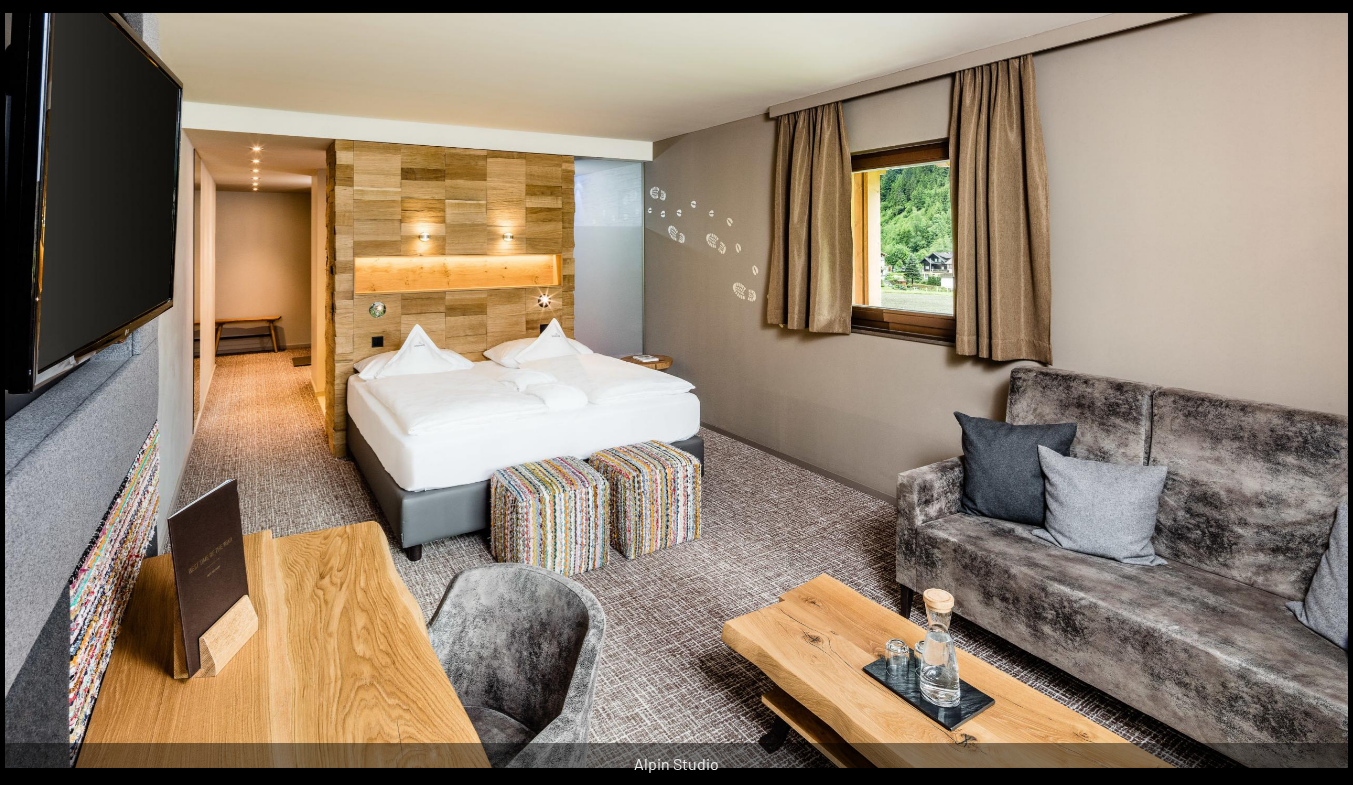 click at bounding box center (676, 390) 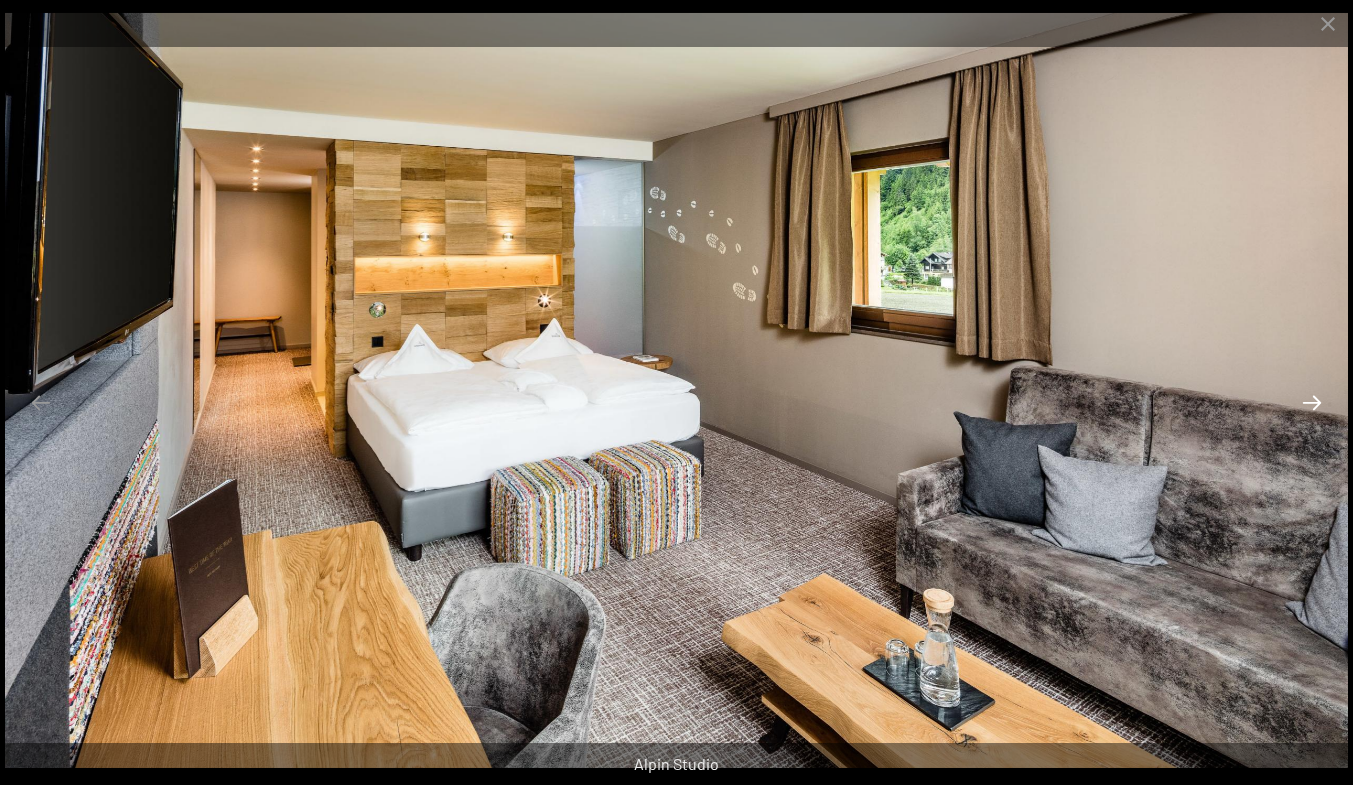 click at bounding box center (1312, 402) 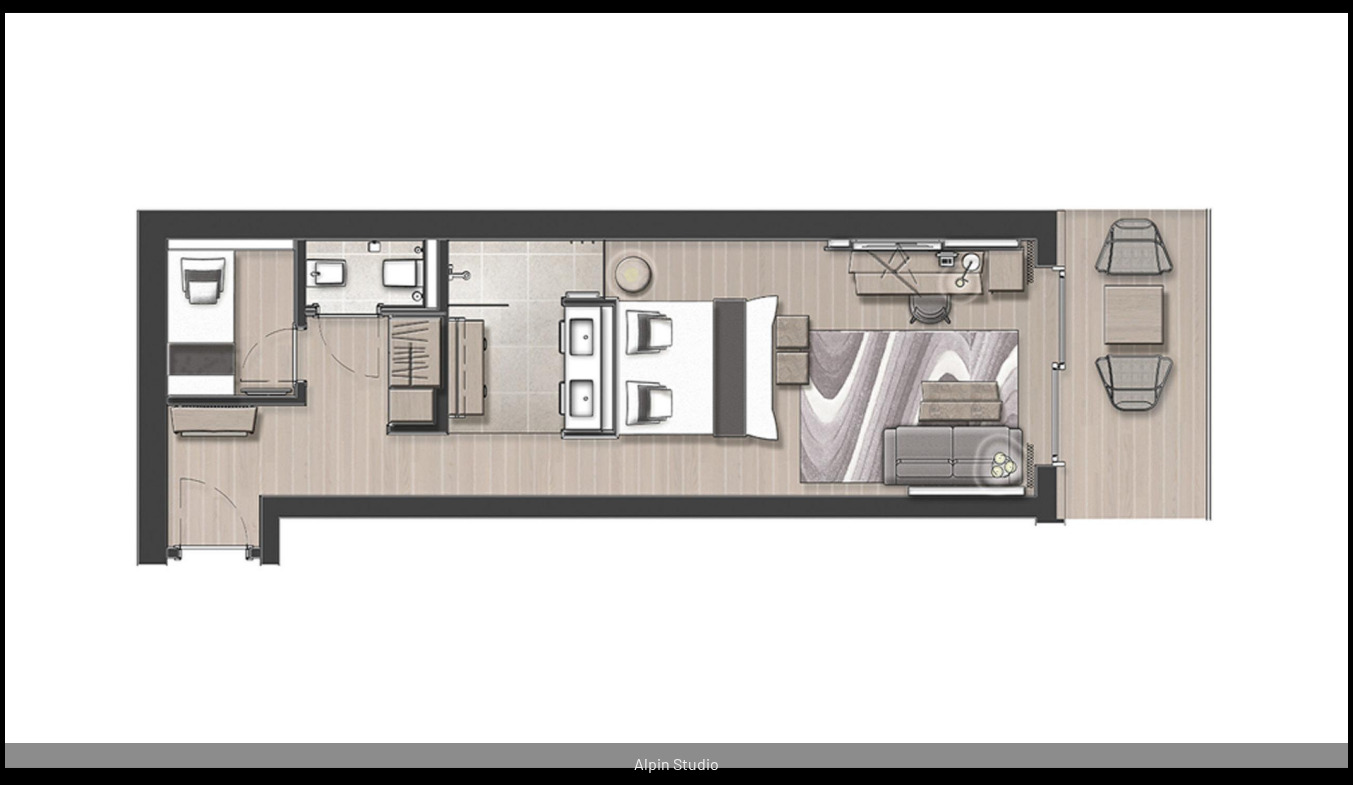 click at bounding box center (676, 390) 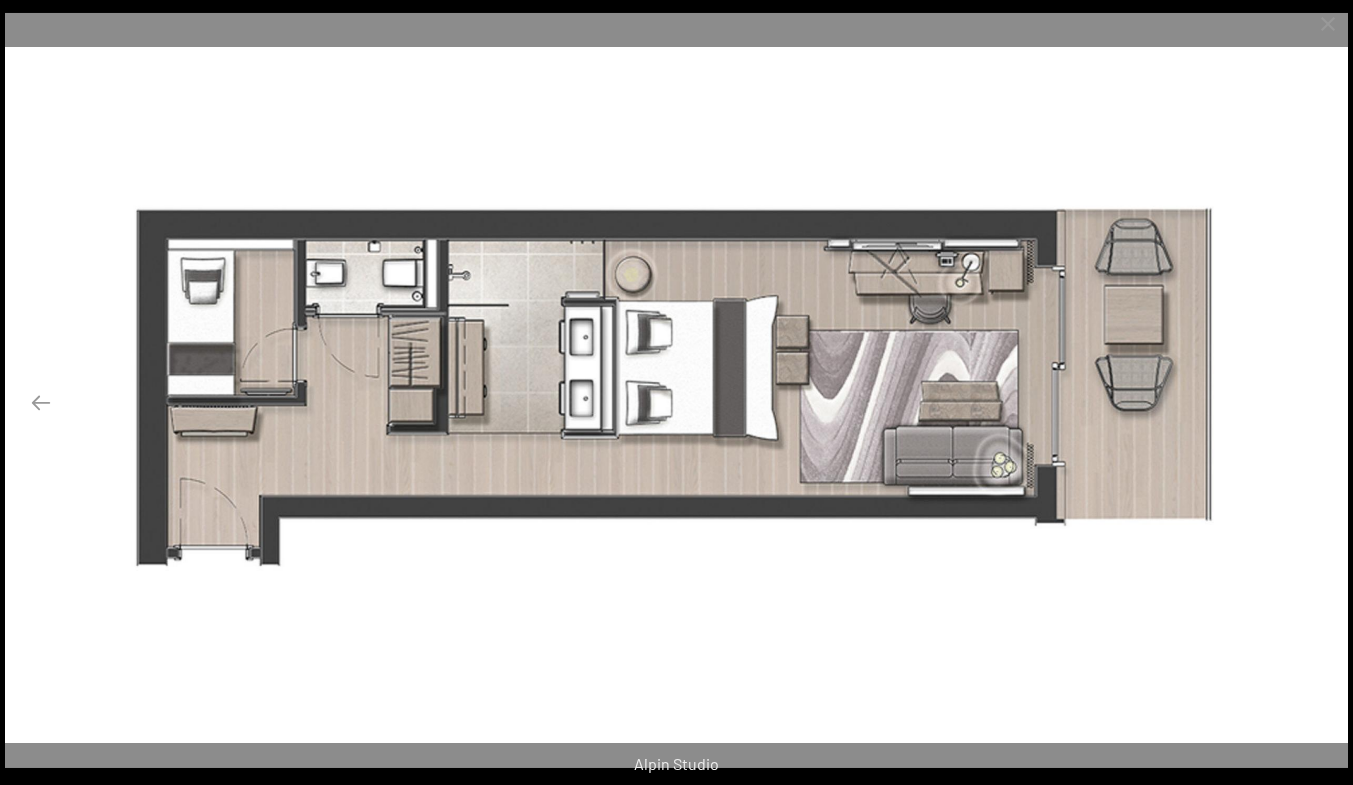 click at bounding box center (1312, 402) 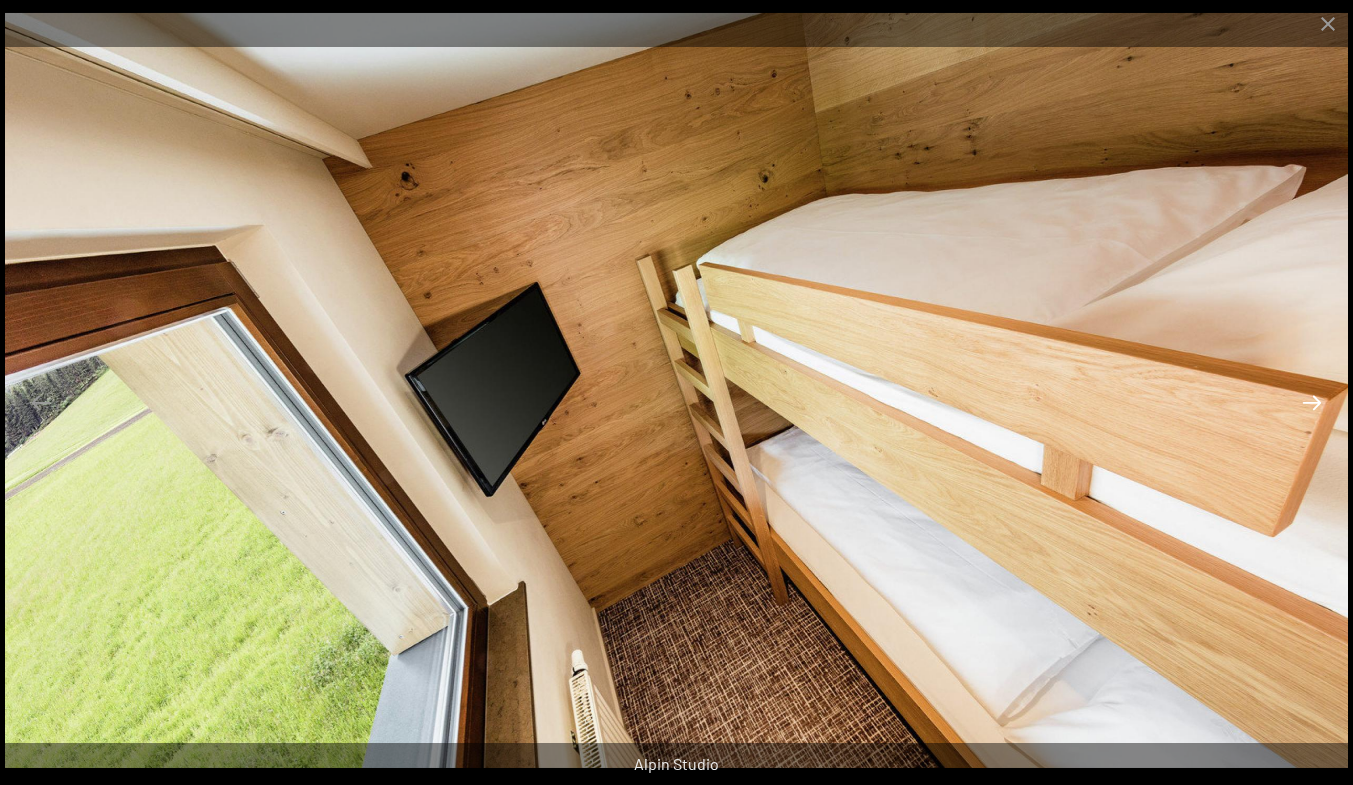 click at bounding box center [1312, 402] 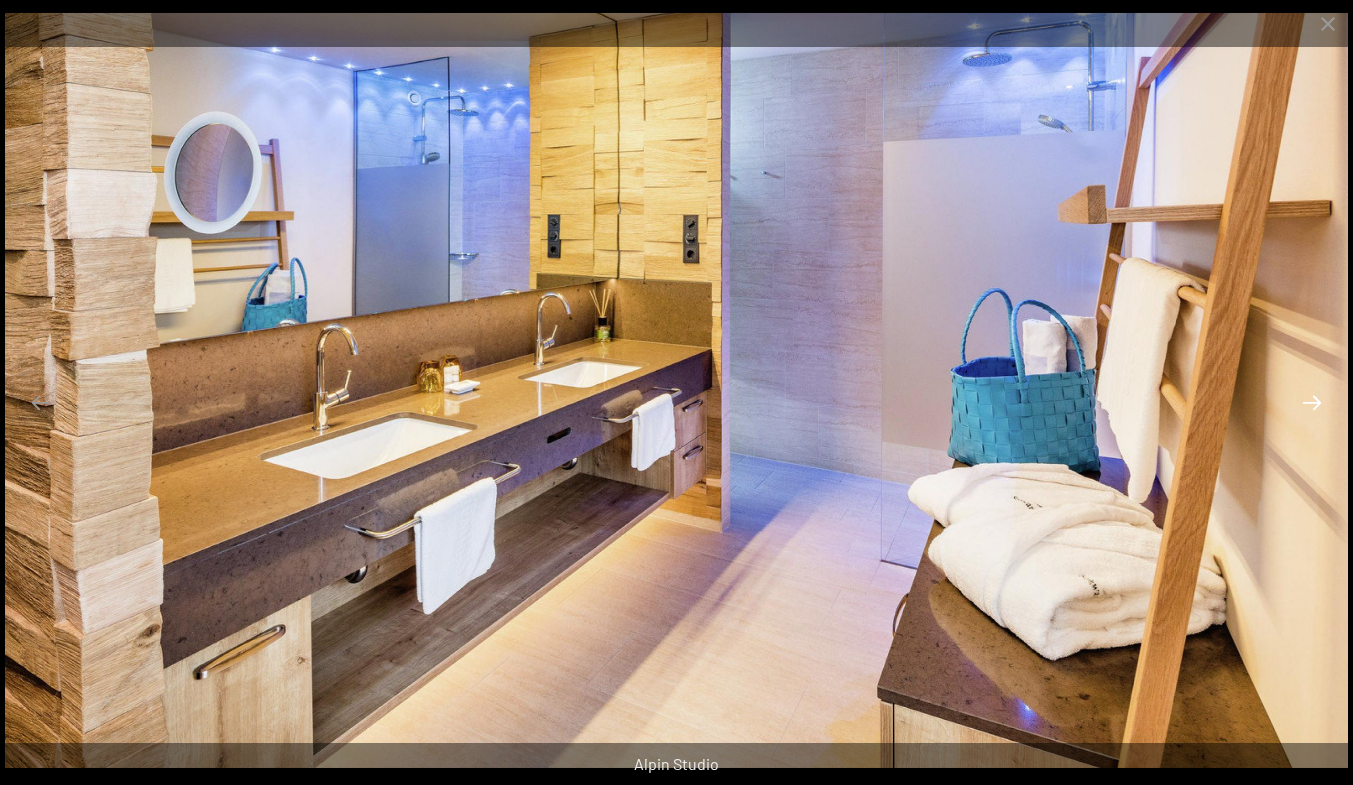 click at bounding box center [1312, 402] 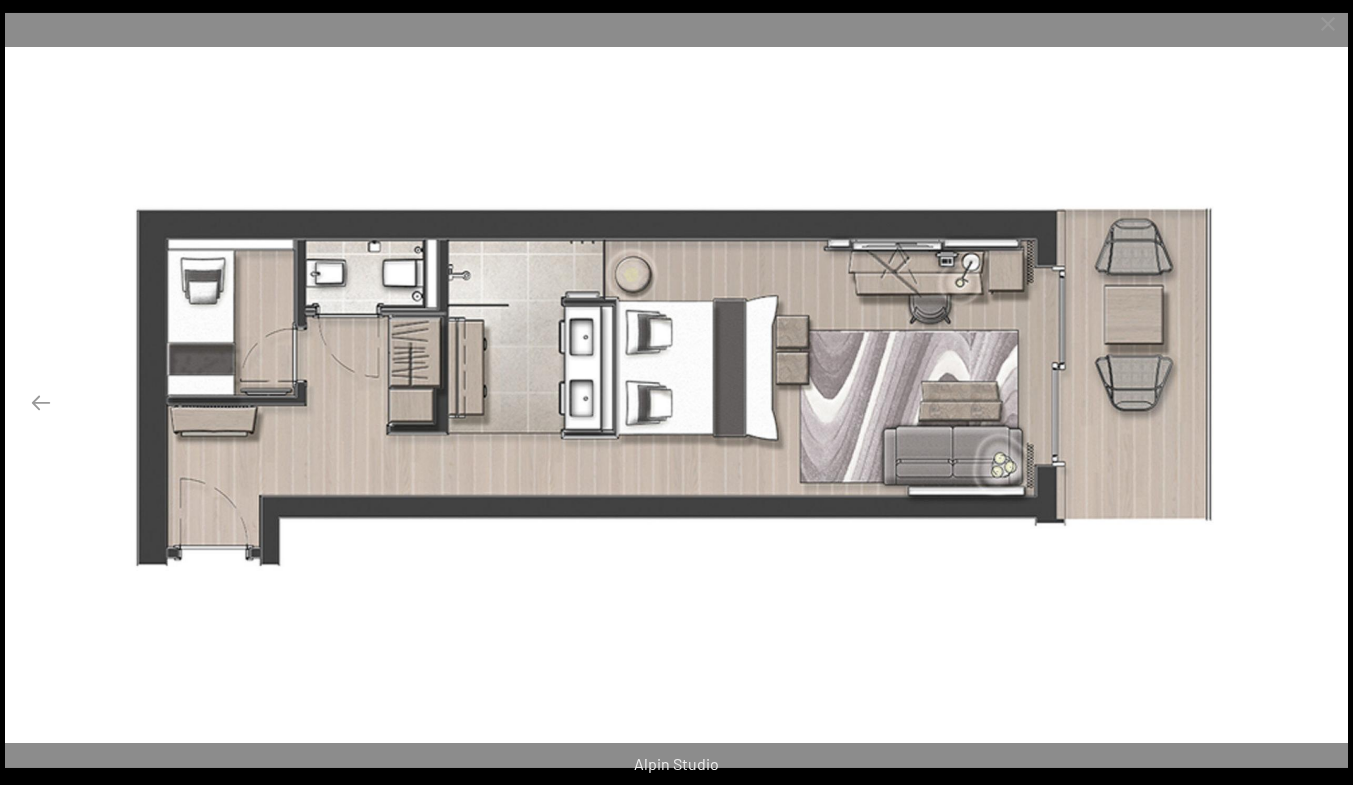 click at bounding box center (1312, 402) 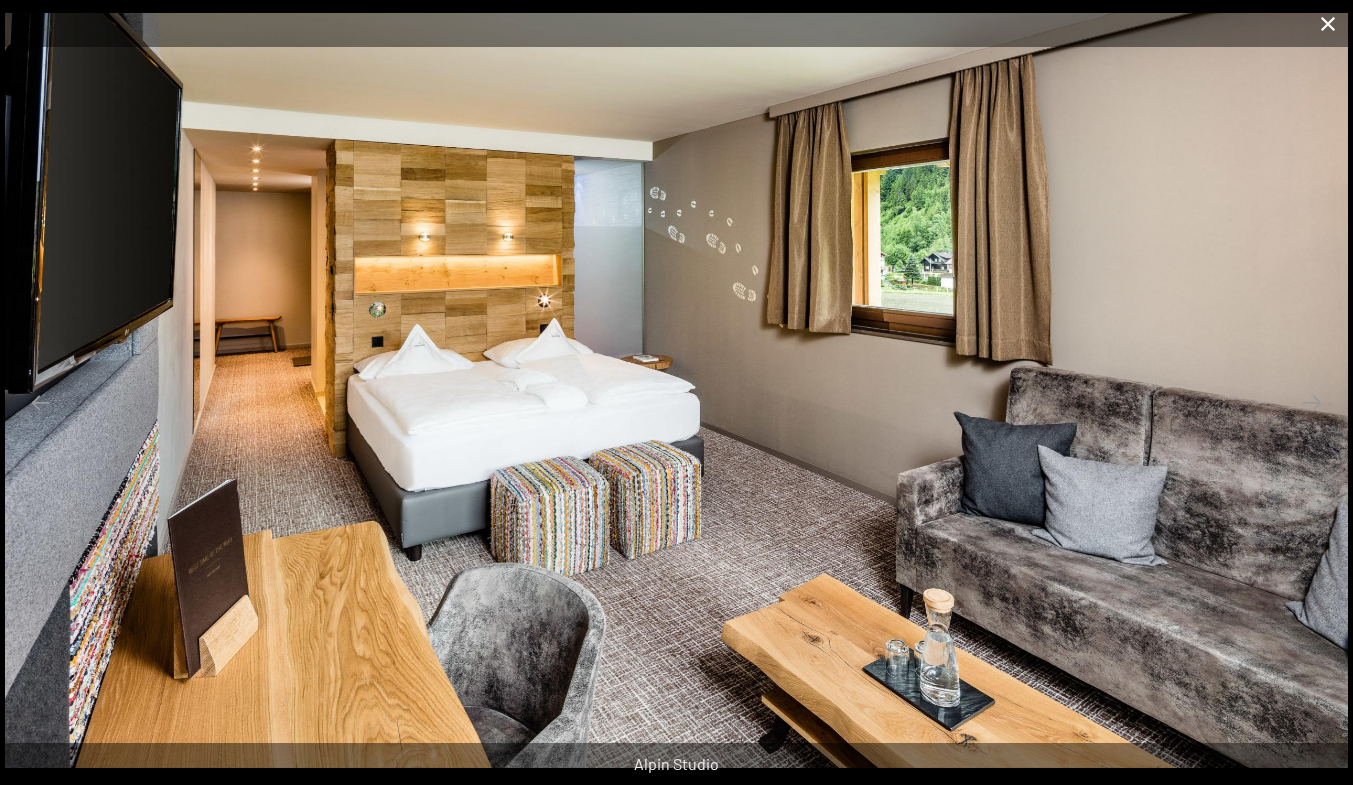 click at bounding box center (1328, 23) 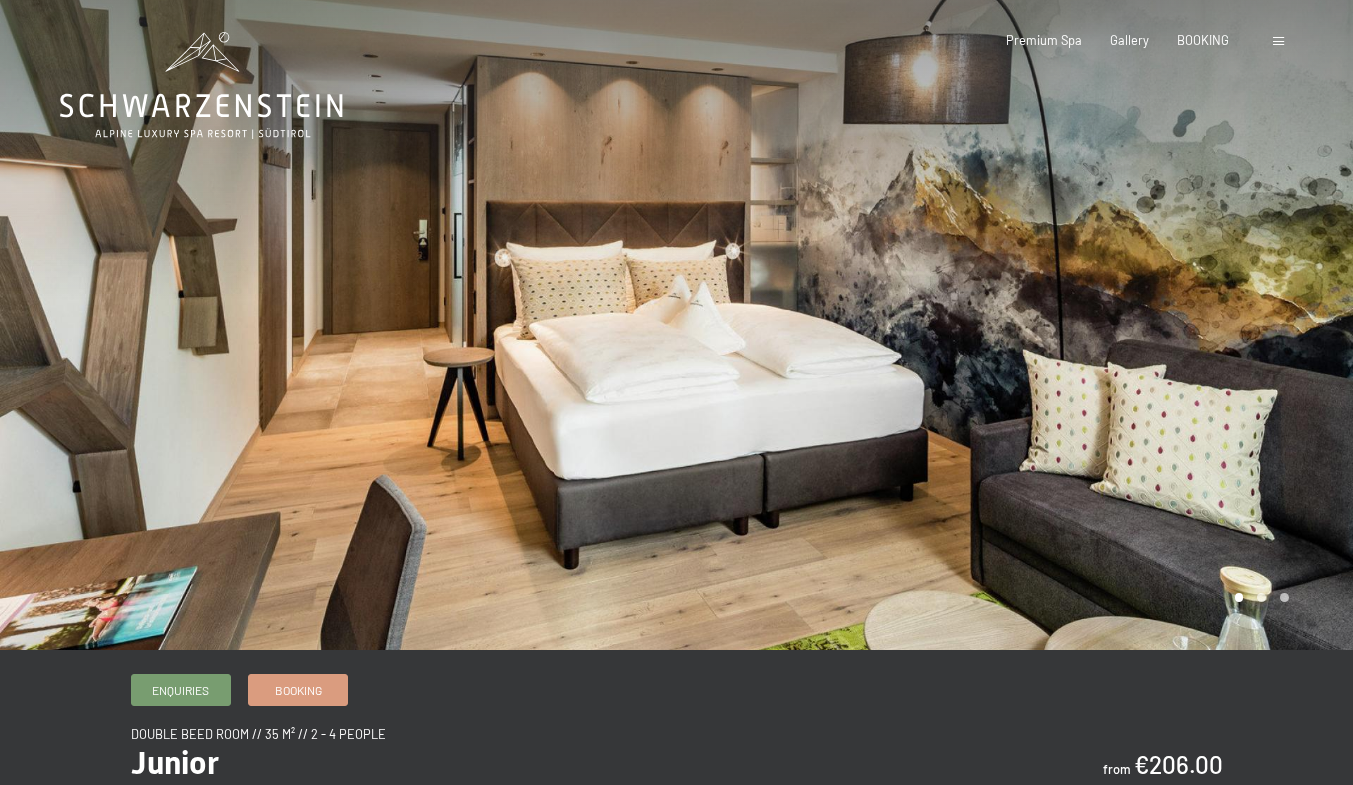 scroll, scrollTop: 0, scrollLeft: 0, axis: both 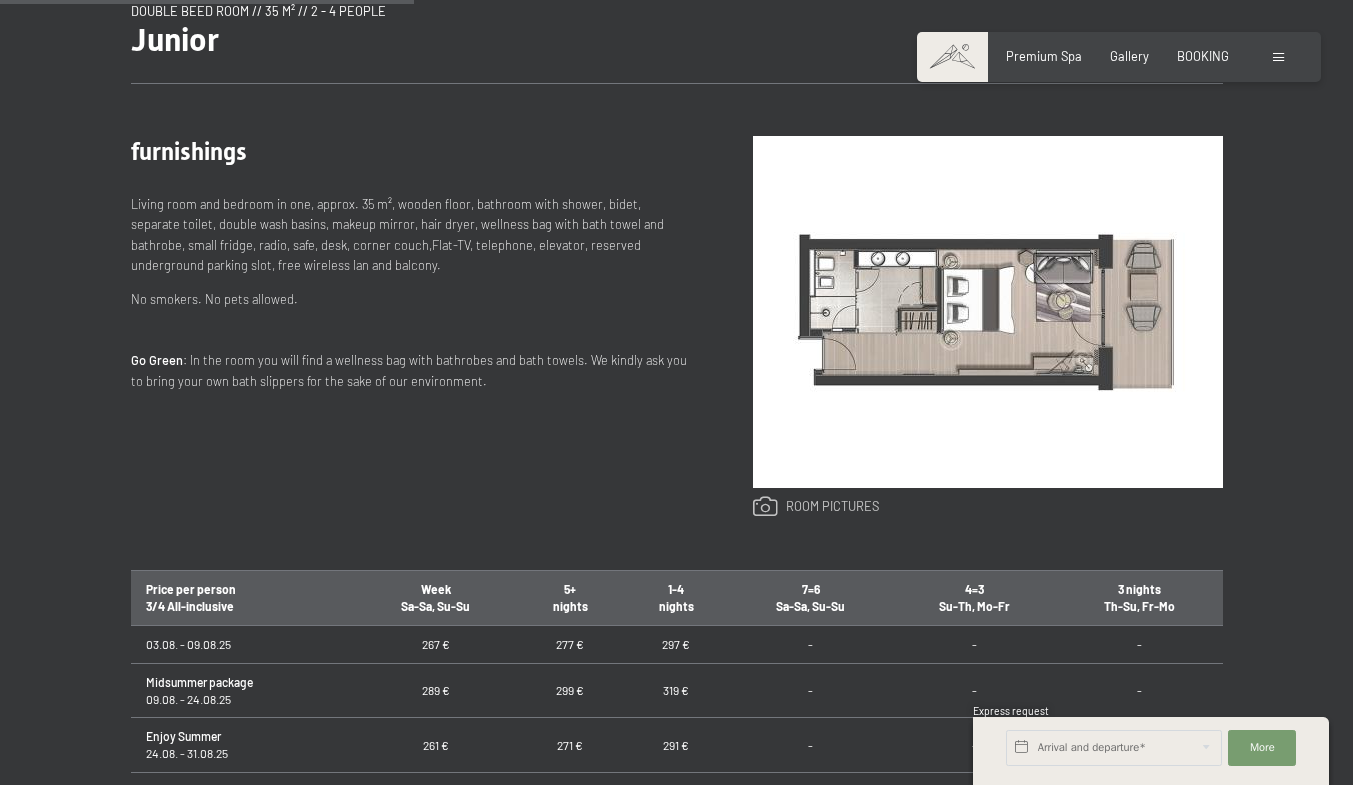 click at bounding box center [816, 507] 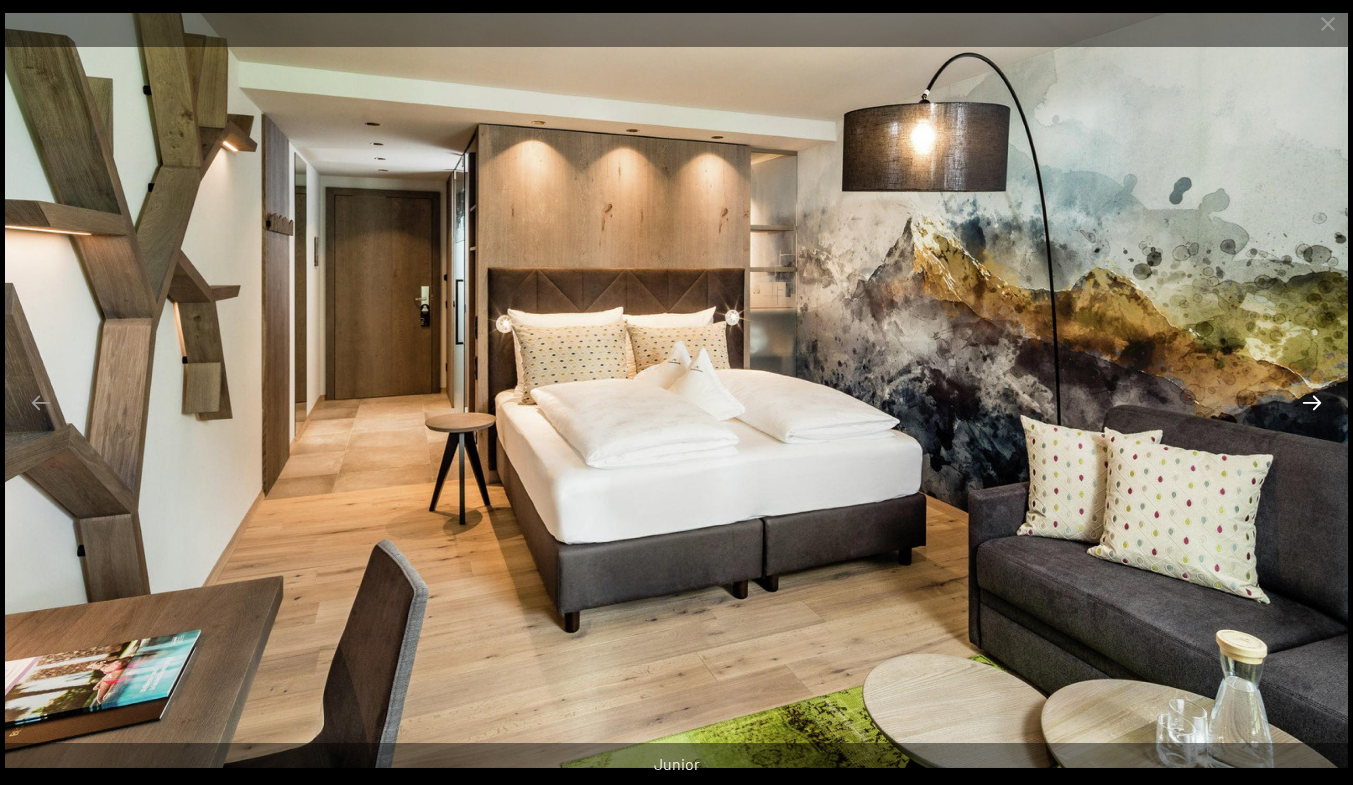 click at bounding box center [1312, 402] 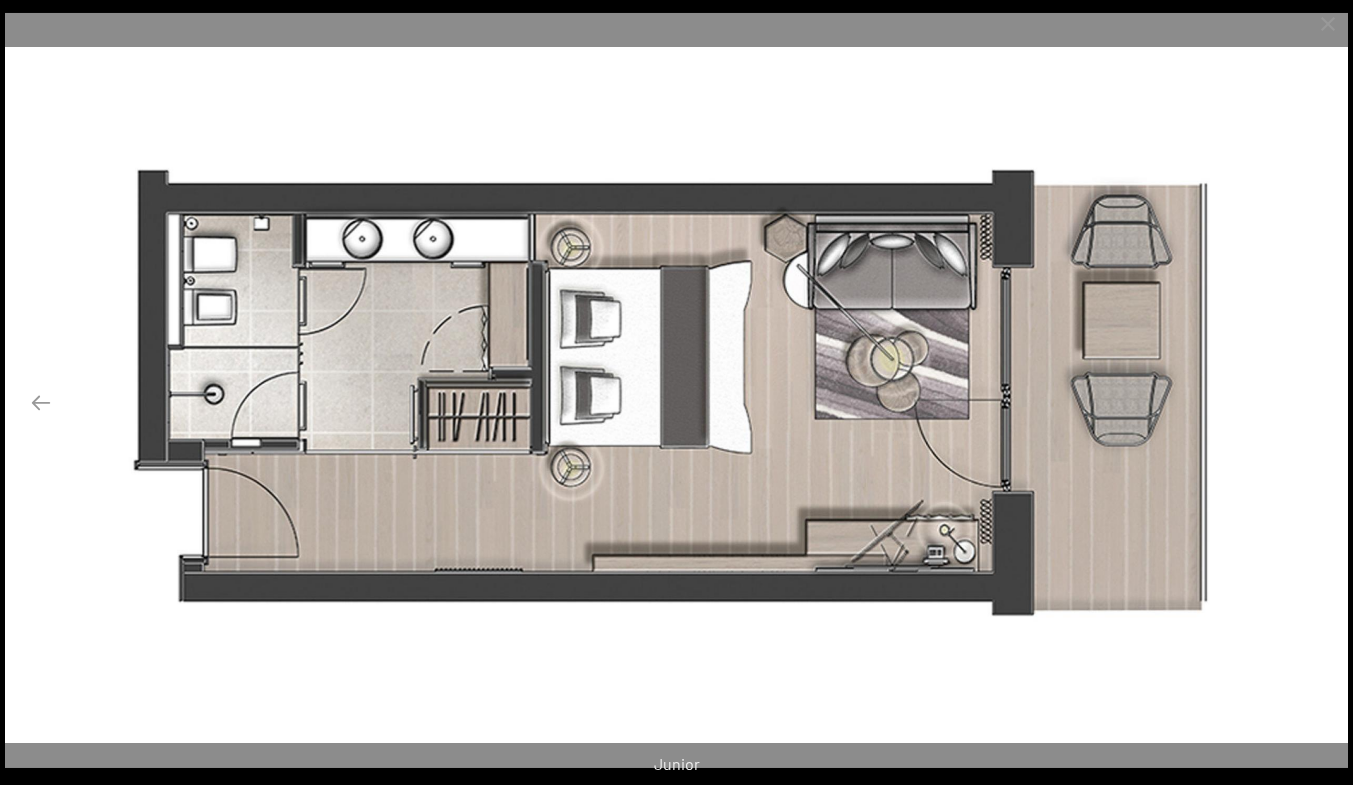 click at bounding box center (1312, 402) 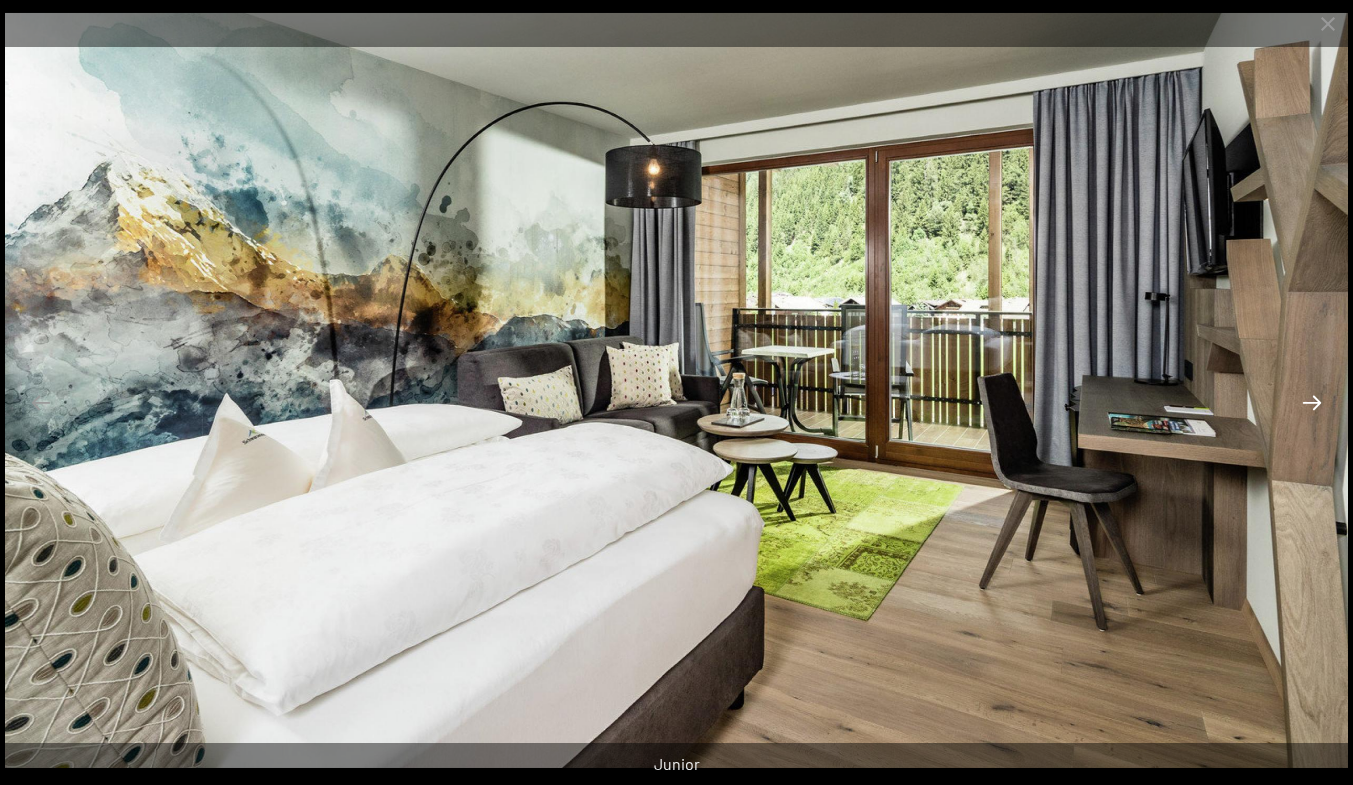 click at bounding box center (1312, 402) 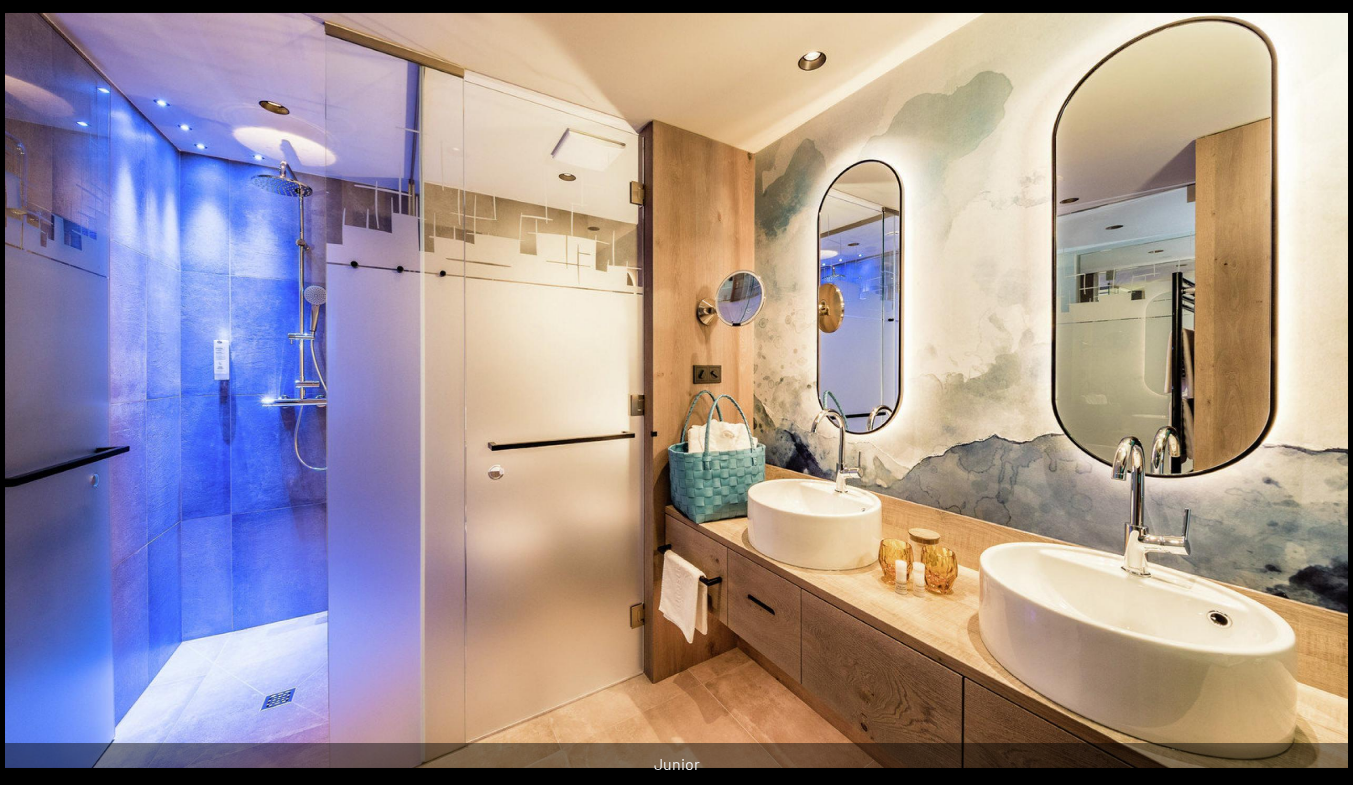 click at bounding box center (676, 390) 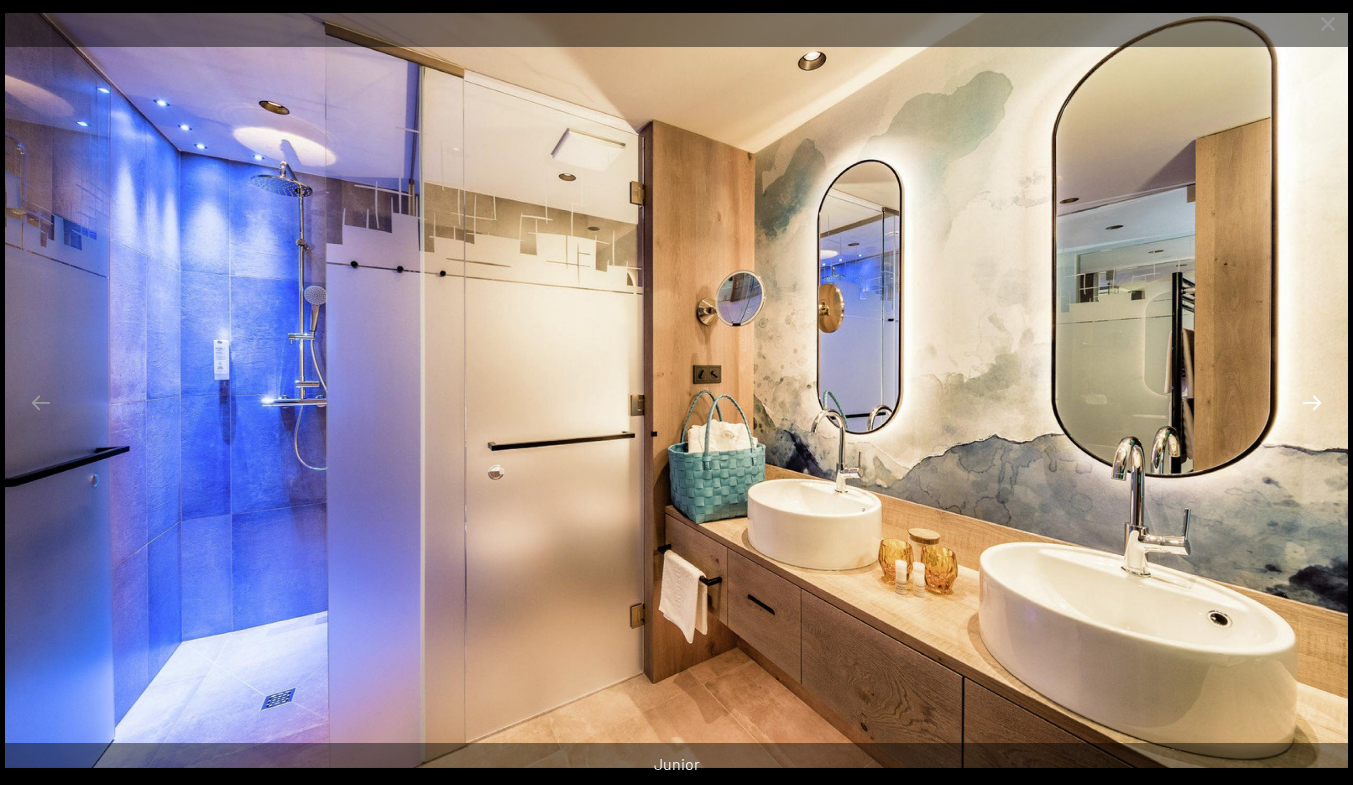 click at bounding box center [1312, 402] 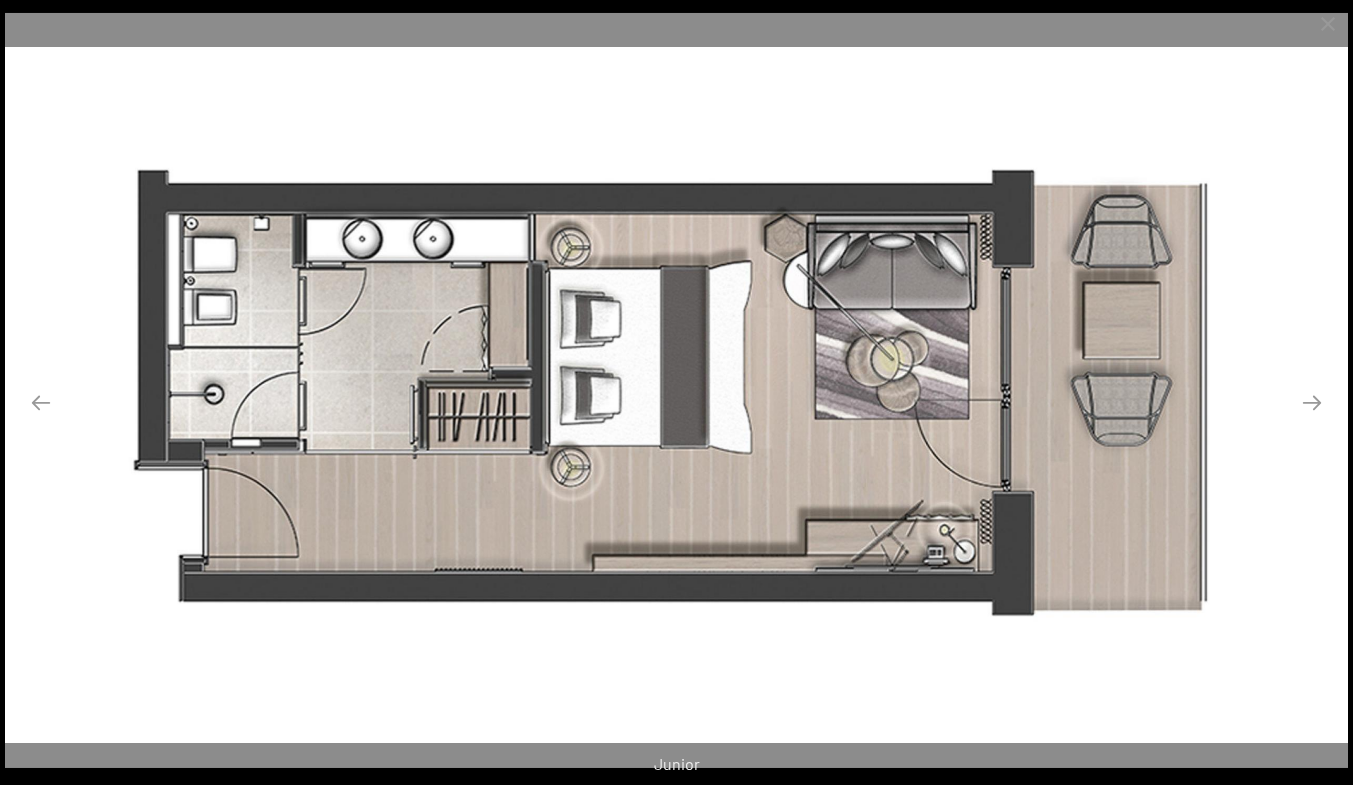 click at bounding box center (676, 390) 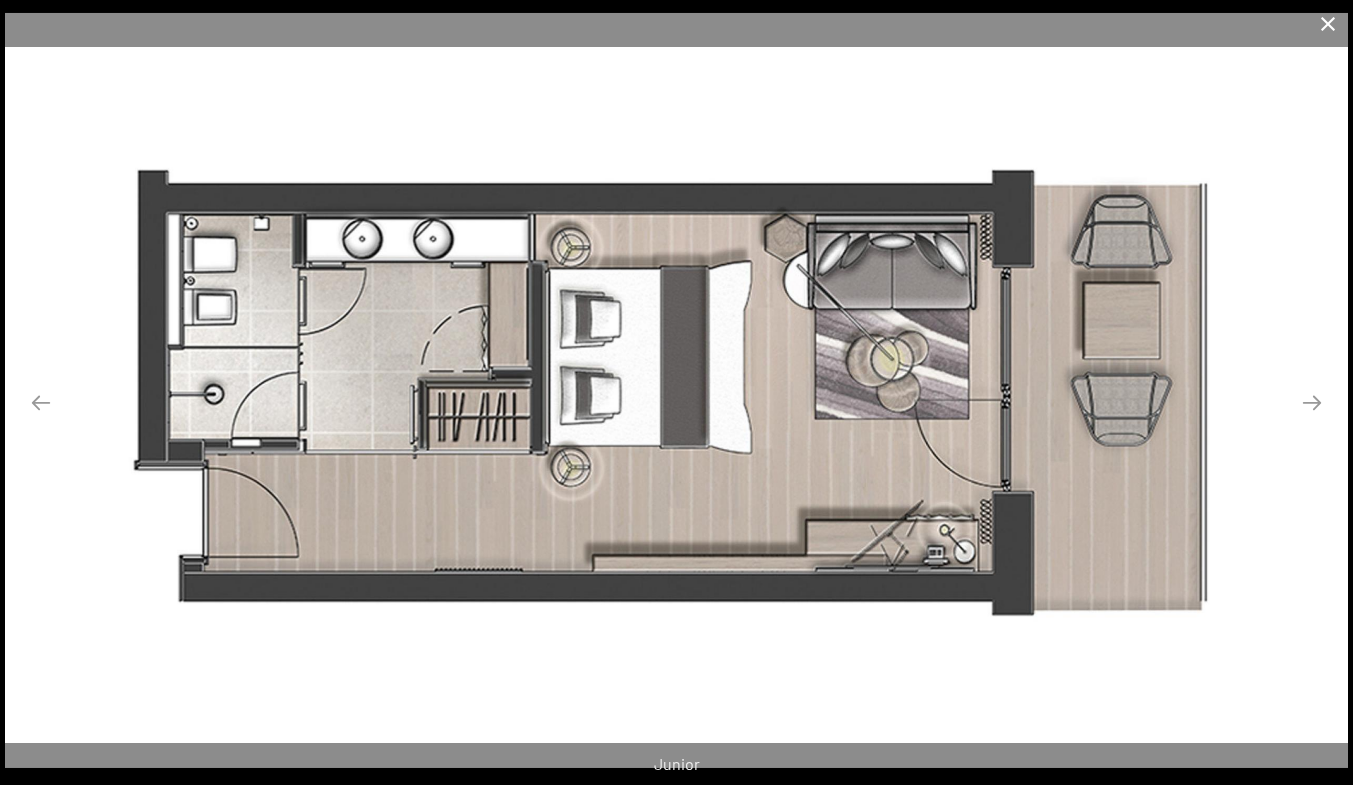 click at bounding box center [1328, 23] 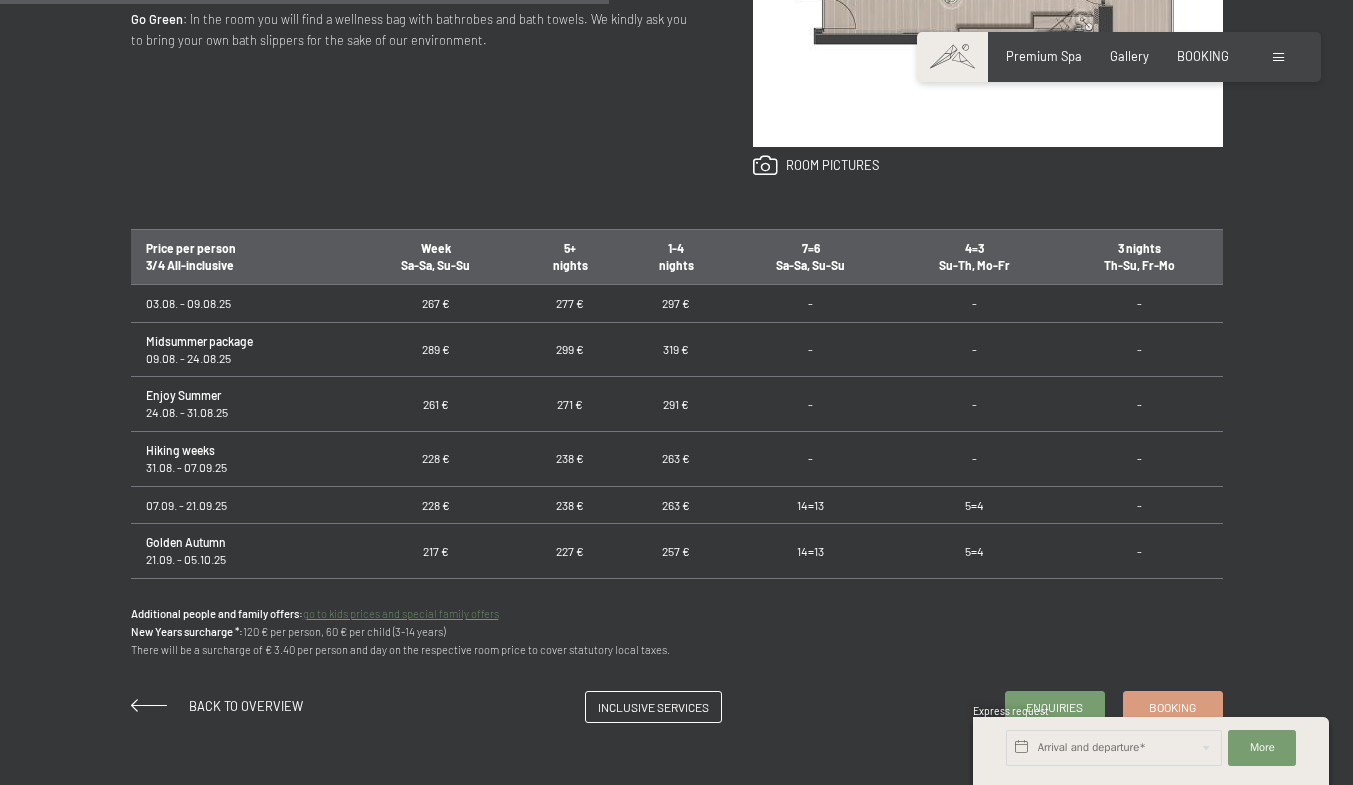 scroll, scrollTop: 1052, scrollLeft: 0, axis: vertical 